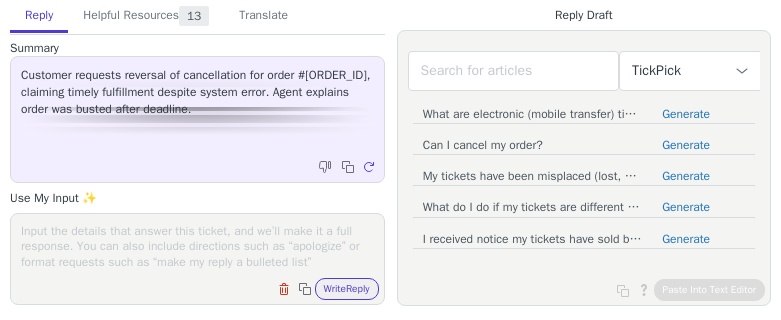 scroll, scrollTop: 0, scrollLeft: 0, axis: both 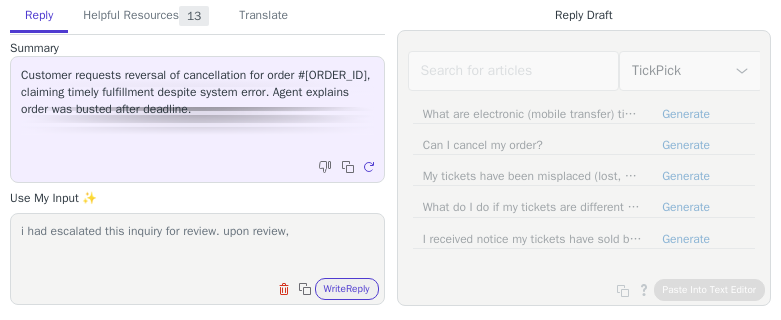 click on "i had escalated this inquiry for review. upon review," at bounding box center (197, 246) 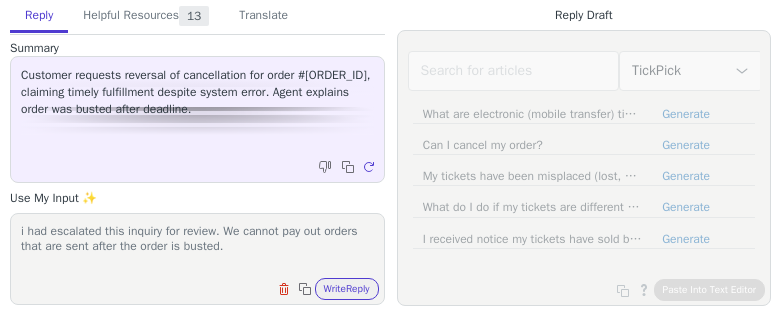 click on "i had escalated this inquiry for review. upon review, We cannot pay out orders that are sent after the order is busted." at bounding box center [197, 246] 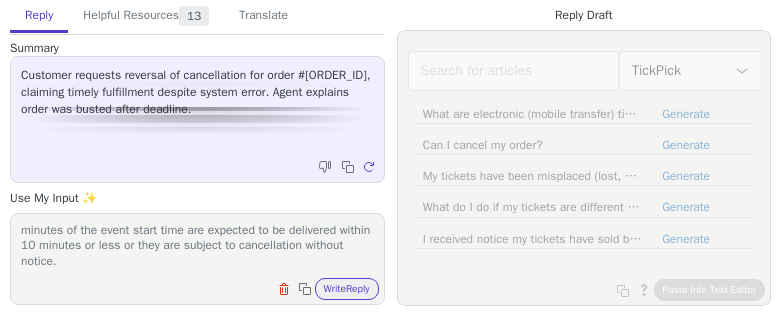 scroll, scrollTop: 0, scrollLeft: 0, axis: both 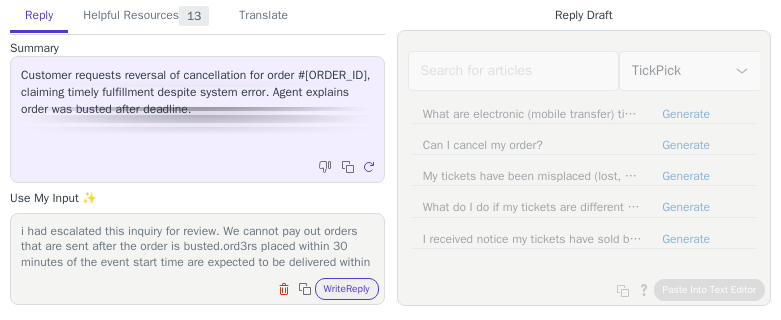 click on "i had escalated this inquiry for review. upon review, We cannot pay out orders that are sent after the order is busted.ord3rs placed within 30 minutes of the event start time are expected to be delivered within 10 minutes or less or they are subject to cancellation without notice." at bounding box center (197, 246) 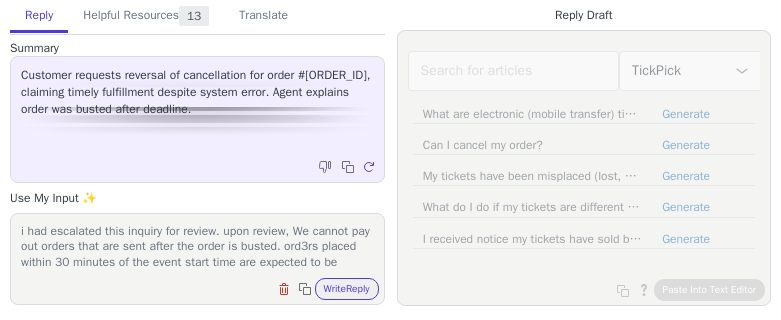 drag, startPoint x: 306, startPoint y: 244, endPoint x: 340, endPoint y: 244, distance: 34 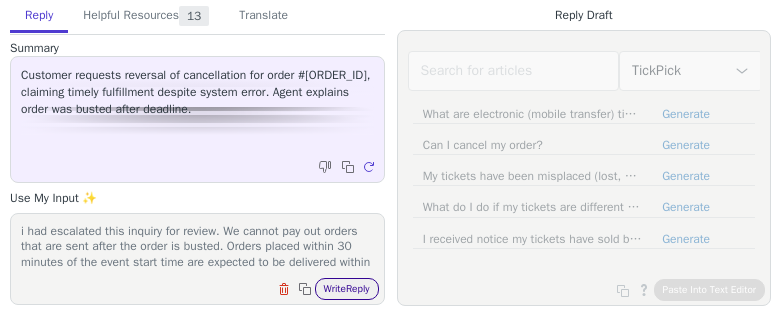 type on "i had escalated this inquiry for review. upon review, We cannot pay out orders that are sent after the order is busted. Orders placed within 30 minutes of the event start time are expected to be delivered within 10 minutes or less or they are subject to cancellation without notice." 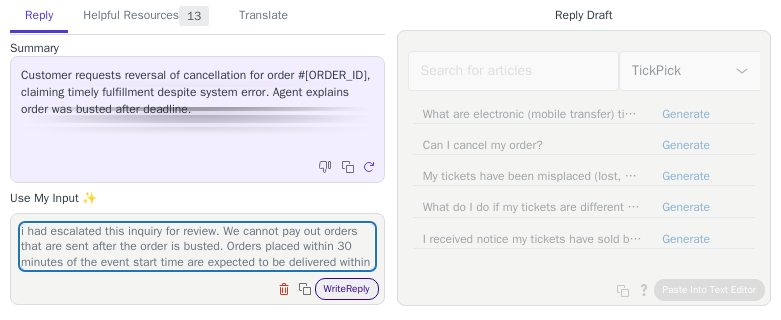 click on "Write  Reply" at bounding box center (347, 289) 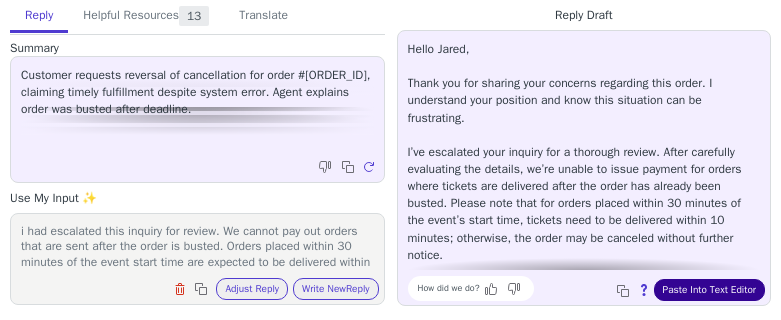 click on "Paste Into Text Editor" at bounding box center [709, 290] 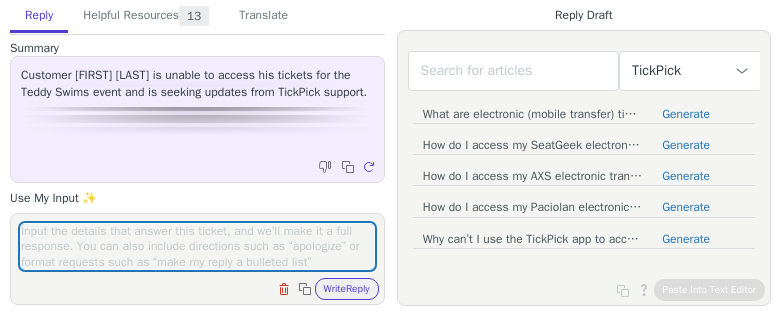 click at bounding box center (197, 246) 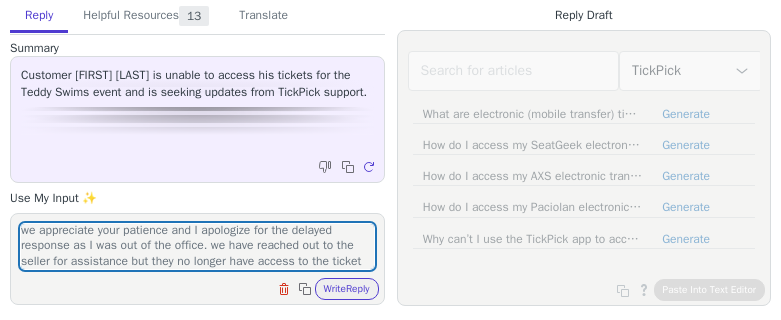 scroll, scrollTop: 17, scrollLeft: 0, axis: vertical 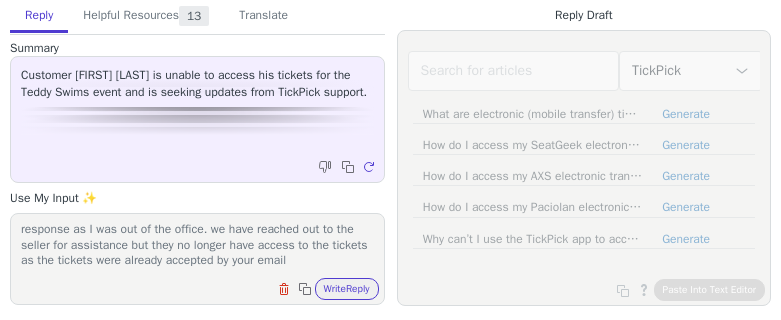 click on "we appreciate your patience and I apologize for the delayed response as I was out of the office. we have reached out to the seller for assistance but they no longer have access to the tickets as the tickets were already accepted by your email" at bounding box center [197, 246] 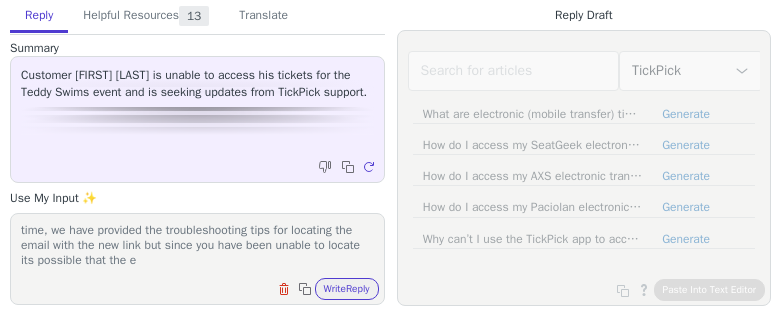 scroll, scrollTop: 79, scrollLeft: 0, axis: vertical 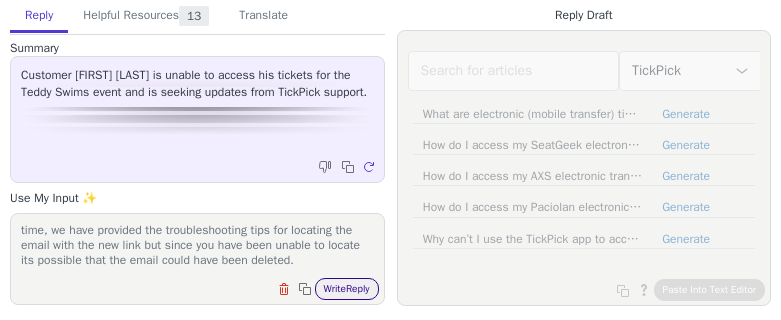click on "Write  Reply" at bounding box center [347, 289] 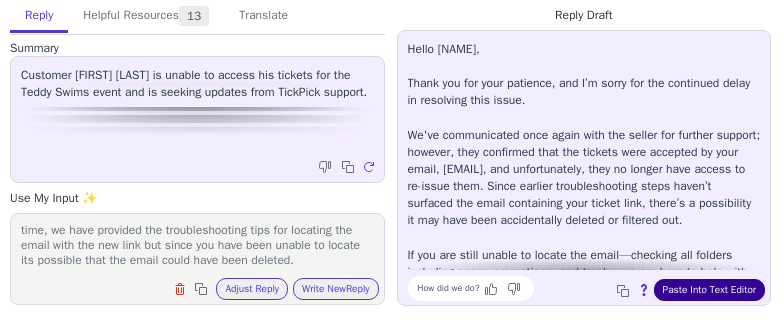 click on "Paste Into Text Editor" at bounding box center (709, 290) 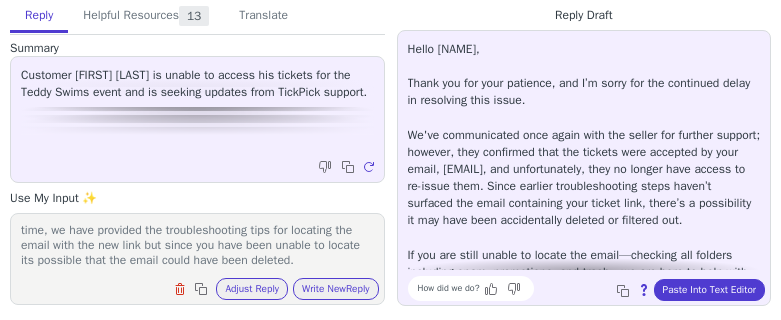 drag, startPoint x: 19, startPoint y: 224, endPoint x: 245, endPoint y: 244, distance: 226.88322 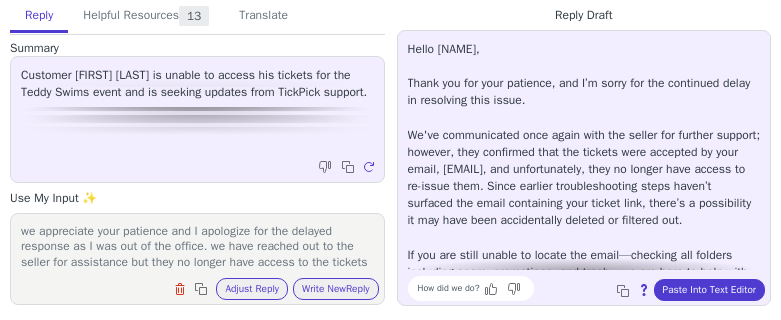 drag, startPoint x: 223, startPoint y: 267, endPoint x: 6, endPoint y: 214, distance: 223.3786 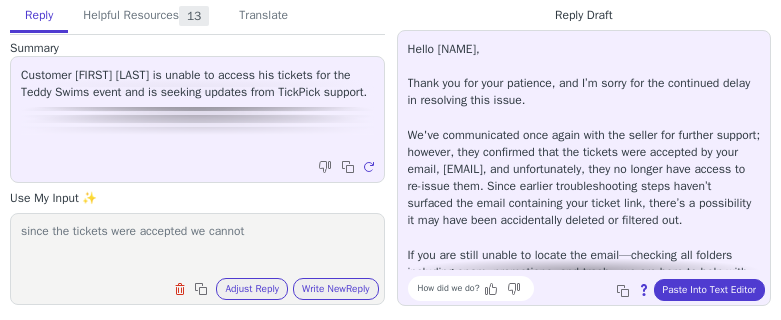 click on "since the tickets were accepted we cannot" at bounding box center (197, 246) 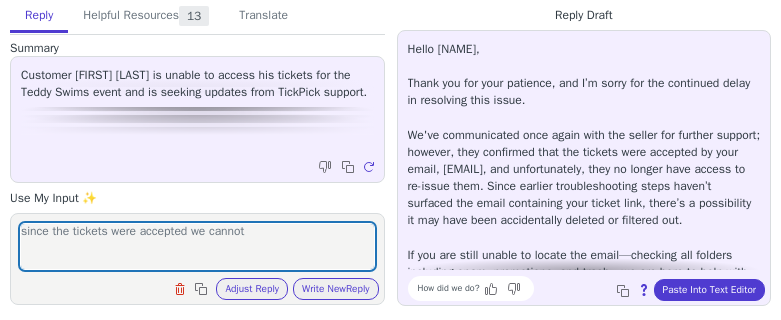 click on "since the tickets were accepted we cannot  Clear field Copy to clipboard Adjust Reply Use input to adjust reply draft Write New  Reply" at bounding box center (197, 259) 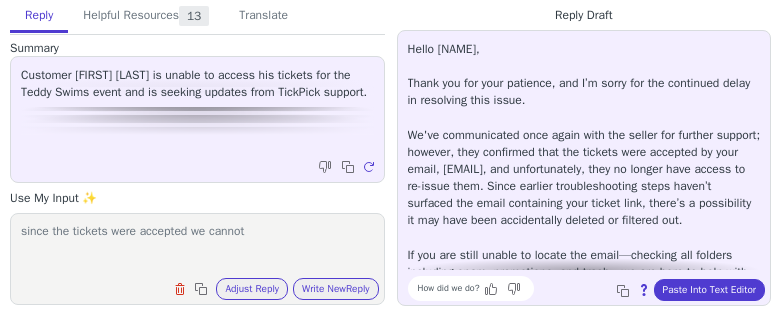 click on "since the tickets were accepted we cannot" at bounding box center (197, 246) 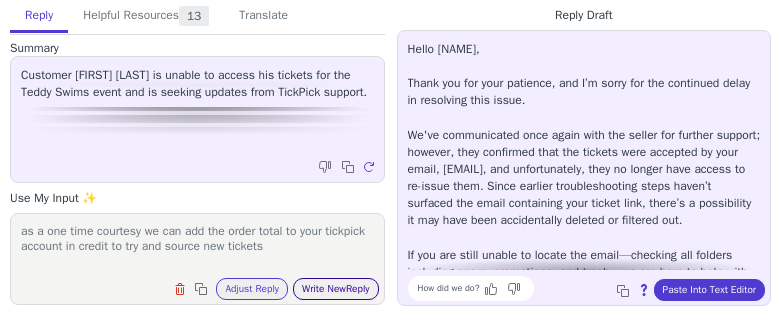 type on "as a one time courtesy we can add the order total to your tickpick account in credit to try and source new tickets" 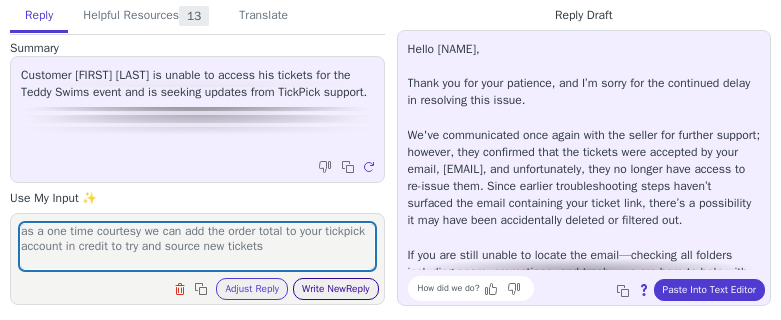 click on "Write New  Reply" at bounding box center [336, 289] 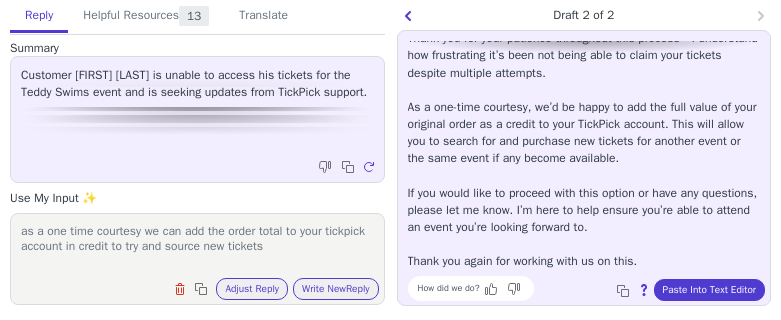 scroll, scrollTop: 0, scrollLeft: 0, axis: both 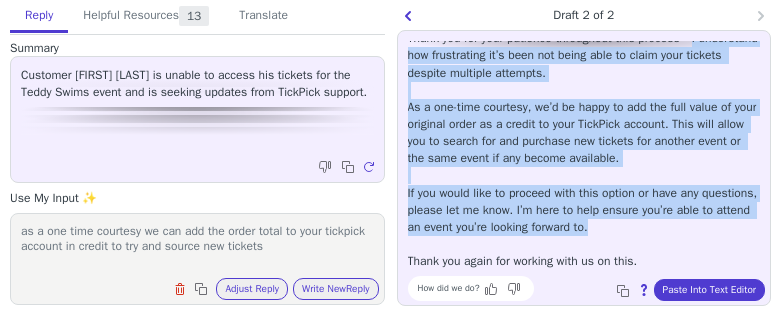 copy on "I understand how frustrating it’s been not being able to claim your tickets despite multiple attempts. As a one-time courtesy, we’d be happy to add the full value of your original order as a credit to your TickPick account. This will allow you to search for and purchase new tickets for another event or the same event if any become available. If you would like to proceed with this option or have any questions, please let me know. I’m here to help ensure you’re able to attend an event you’re looking forward to." 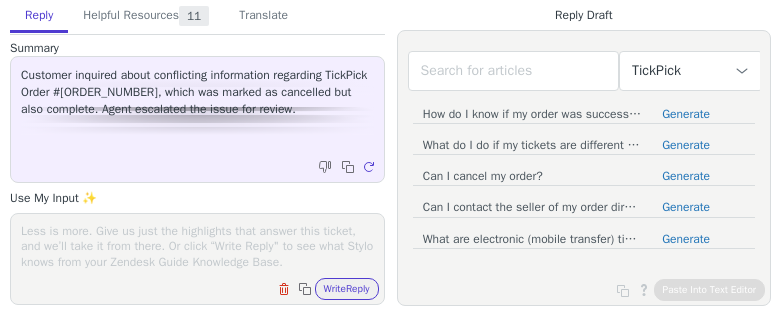 scroll, scrollTop: 0, scrollLeft: 0, axis: both 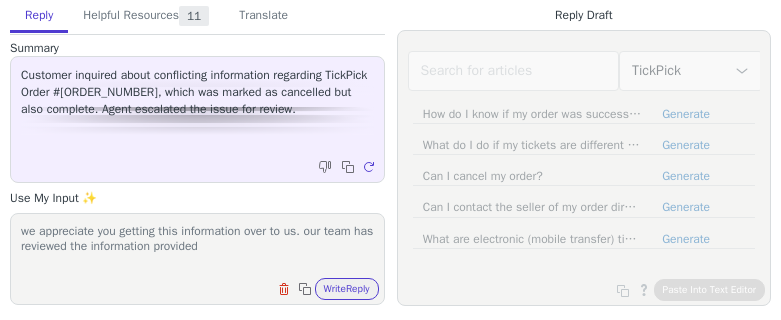 click on "we appreciate you getting this information over to us. our team has reviewed the information provided" at bounding box center [197, 246] 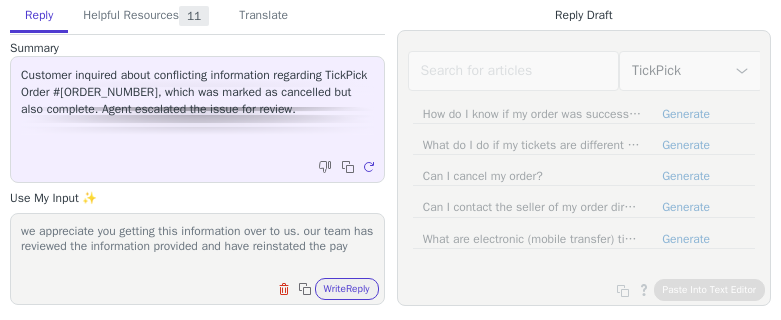 scroll, scrollTop: 1, scrollLeft: 0, axis: vertical 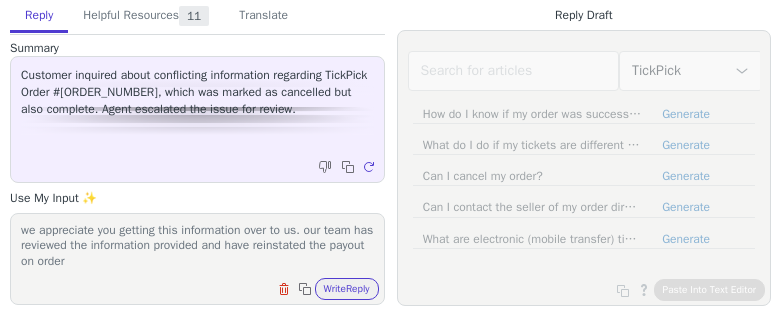 click on "we appreciate you getting this information over to us. our team has reviewed the information provided and have reinstated the payout on order" at bounding box center (197, 246) 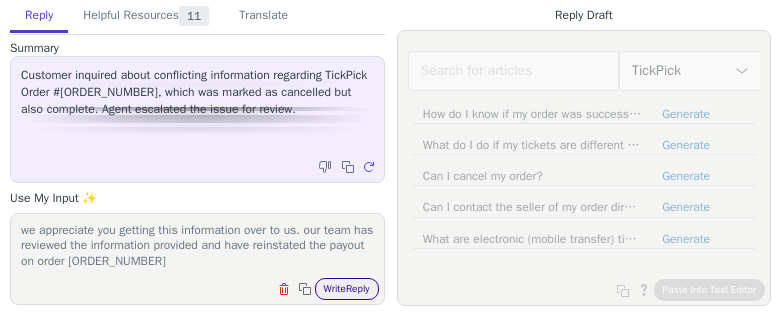 type on "we appreciate you getting this information over to us. our team has reviewed the information provided and have reinstated the payout on order 386196845" 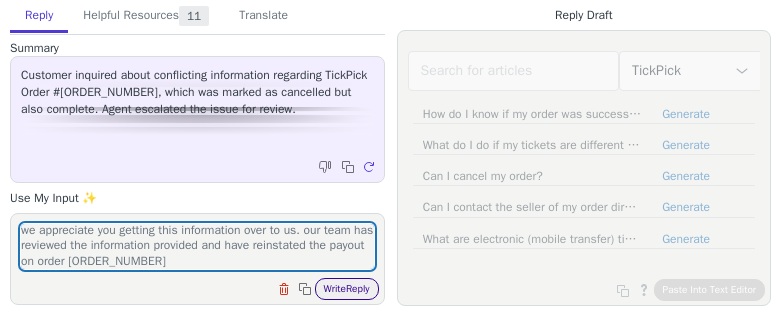 click on "Write  Reply" at bounding box center [347, 289] 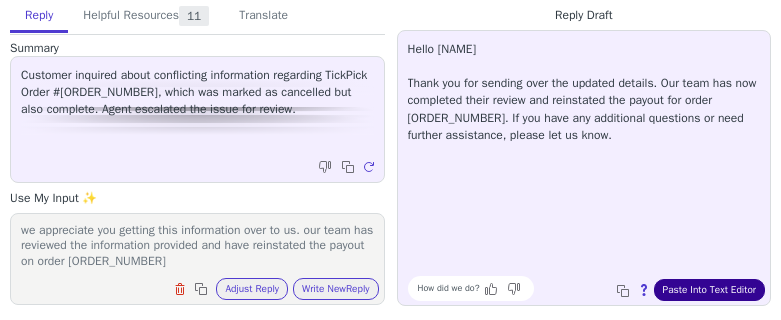 click on "Paste Into Text Editor" at bounding box center (709, 290) 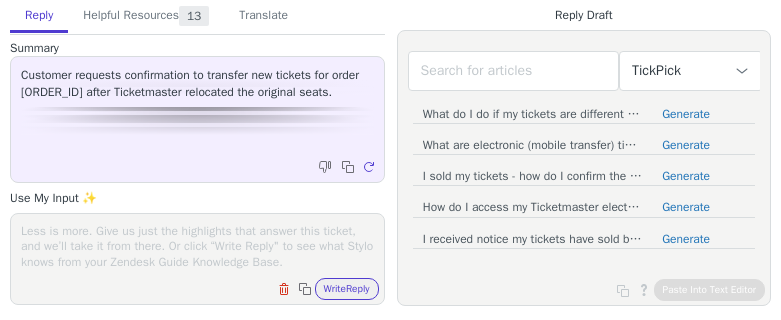 click on "Clear field Copy to clipboard Write  Reply" at bounding box center (197, 259) 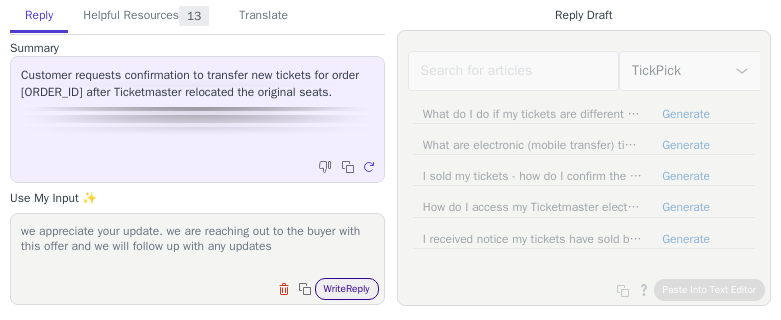 type on "we appreciate your update. we are reaching out to the buyer with this offer and we will follow up with any updates" 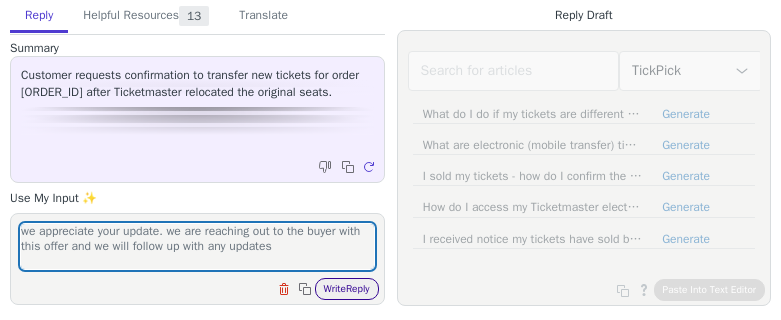 click on "Write  Reply" at bounding box center [347, 289] 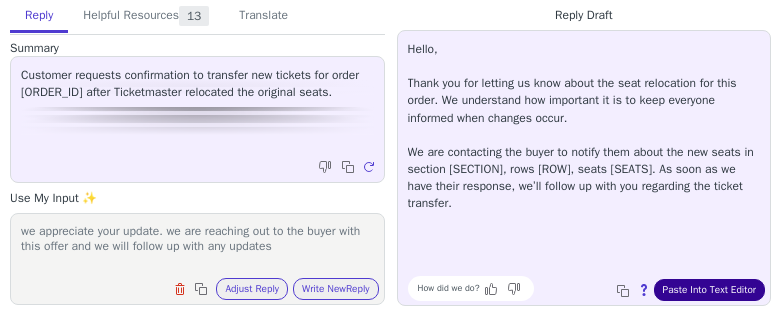 click on "Paste Into Text Editor" at bounding box center (709, 290) 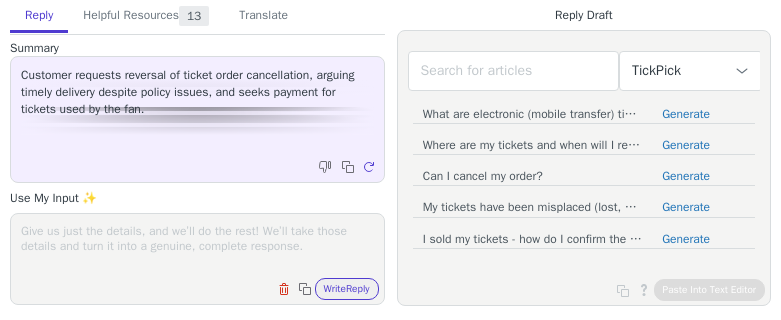 scroll, scrollTop: 0, scrollLeft: 0, axis: both 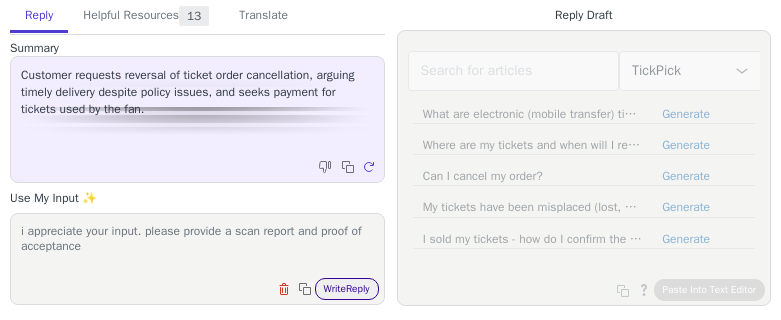 type on "i appreciate your input. please provide a scan report and proof of acceptance" 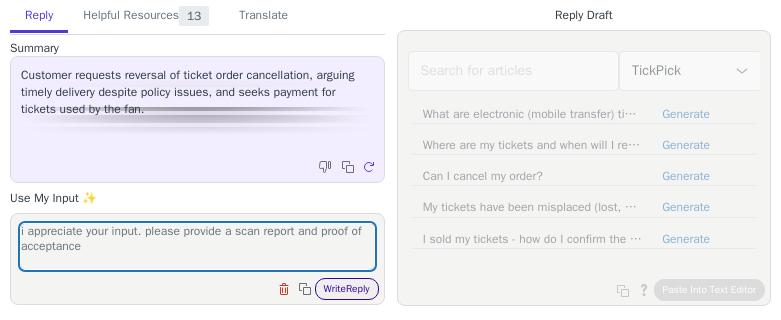 click on "Write  Reply" at bounding box center [347, 289] 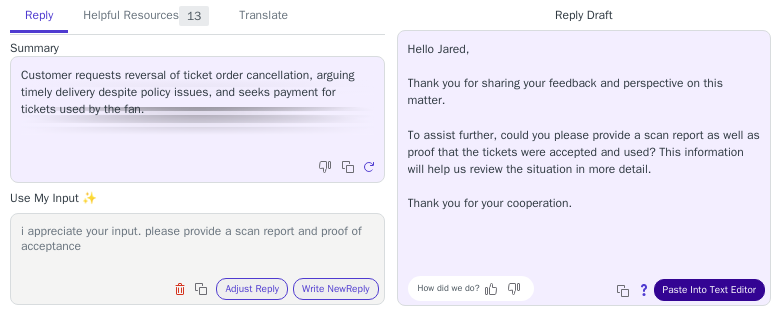 click on "Paste Into Text Editor" at bounding box center (709, 290) 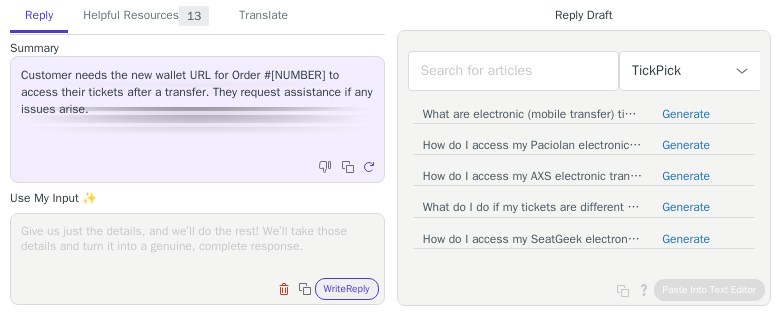 scroll, scrollTop: 0, scrollLeft: 0, axis: both 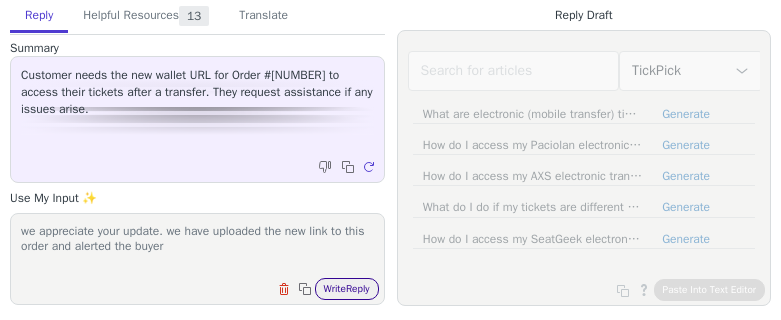 type on "we appreciate your update. we have uploaded the new link to this order and alerted the buyer" 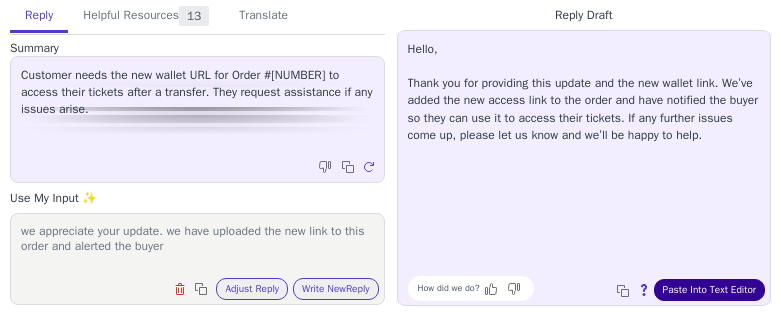 click on "Paste Into Text Editor" at bounding box center (709, 290) 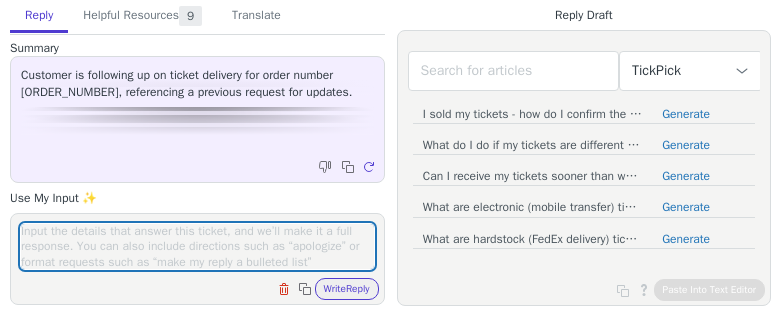 scroll, scrollTop: 0, scrollLeft: 0, axis: both 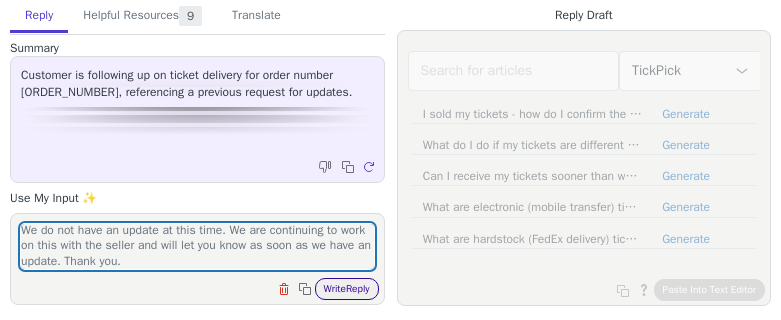 type on "We do not have an update at this time. We are continuing to work on this with the seller and will let you know as soon as we have an update. Thank you." 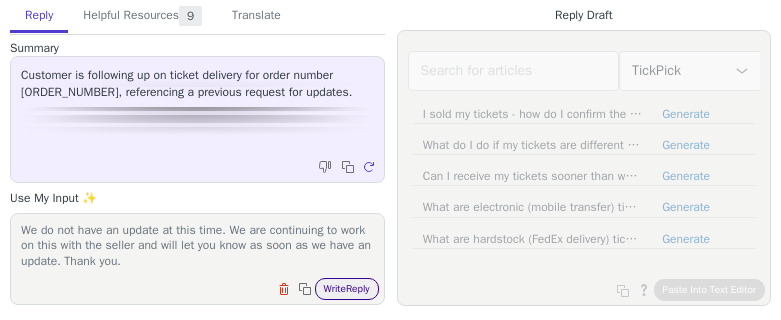 click on "Write  Reply" at bounding box center (347, 289) 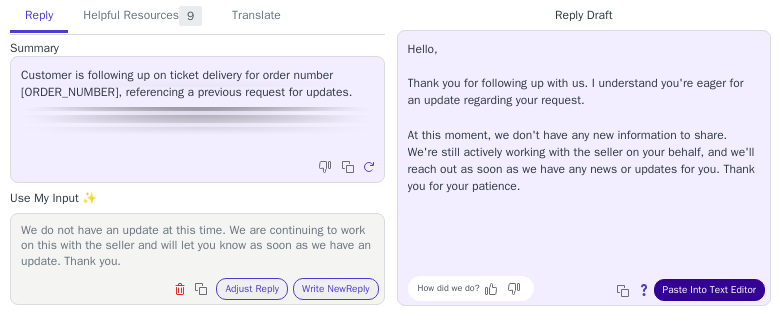 click on "Paste Into Text Editor" at bounding box center (709, 290) 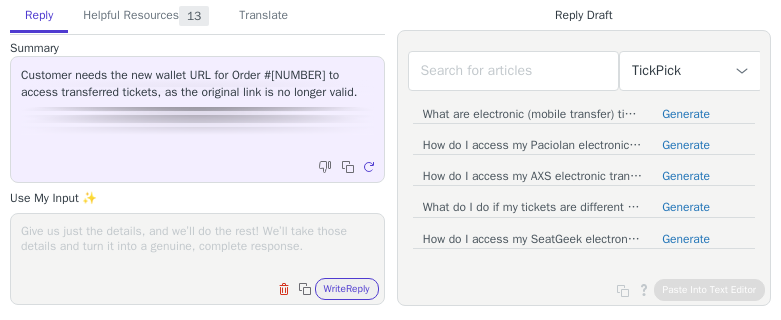 scroll, scrollTop: 0, scrollLeft: 0, axis: both 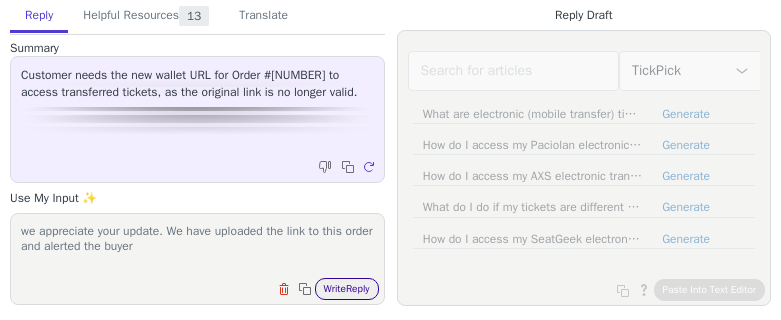 type on "we appreciate your update. We have uploaded the link to this order and alerted the buyer" 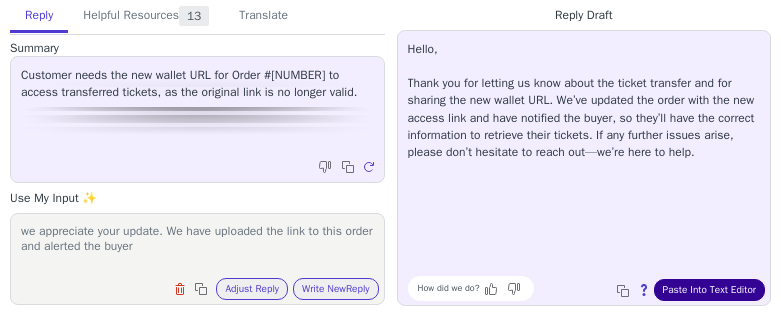 click on "Paste Into Text Editor" at bounding box center [709, 290] 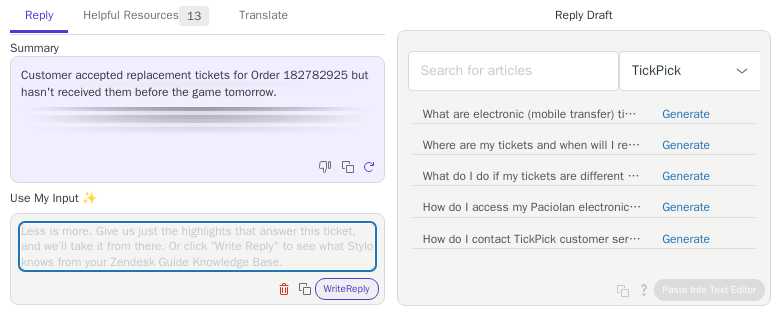 scroll, scrollTop: 0, scrollLeft: 0, axis: both 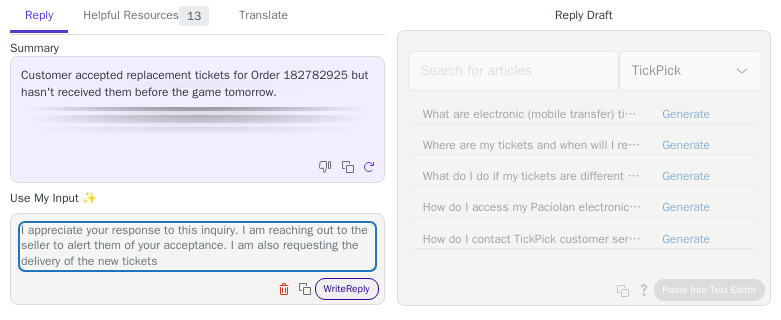 type on "I appreciate your response to this inquiry. I am reaching out to the seller to alert them of your acceptance. I am also requesting the delivery of the new tickets" 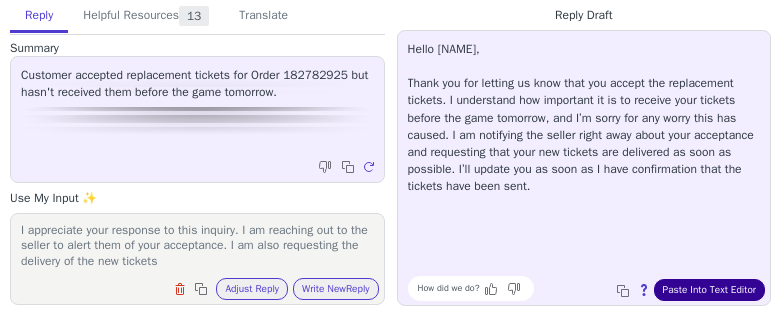 click on "Paste Into Text Editor" at bounding box center (709, 290) 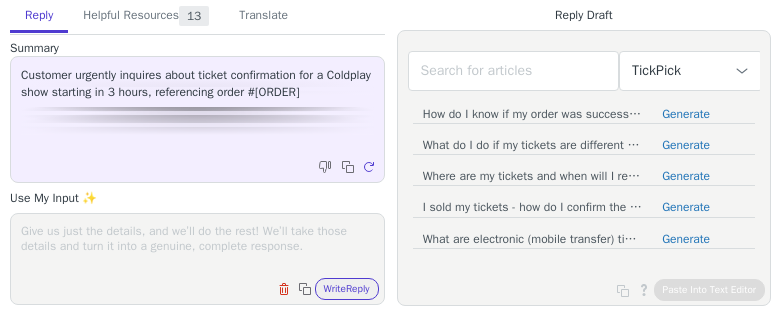 scroll, scrollTop: 0, scrollLeft: 0, axis: both 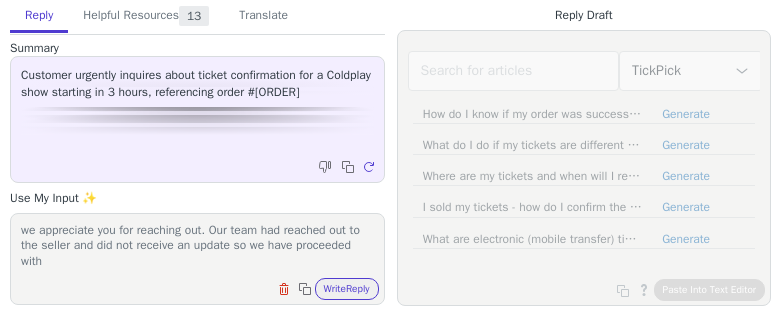 click on "we appreciate you for reaching out. Our team had reached out to the seller and did not receive an update so we have proceeded with" at bounding box center (197, 246) 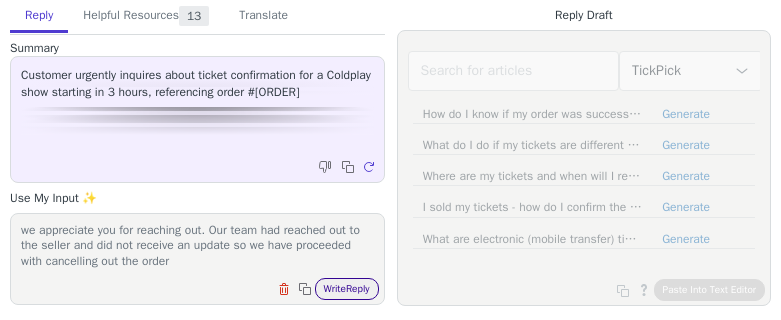 type on "we appreciate you for reaching out. Our team had reached out to the seller and did not receive an update so we have proceeded with cancelling out the order" 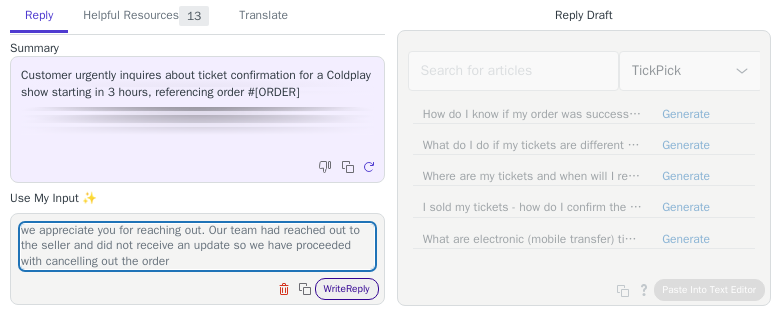 click on "Write  Reply" at bounding box center [347, 289] 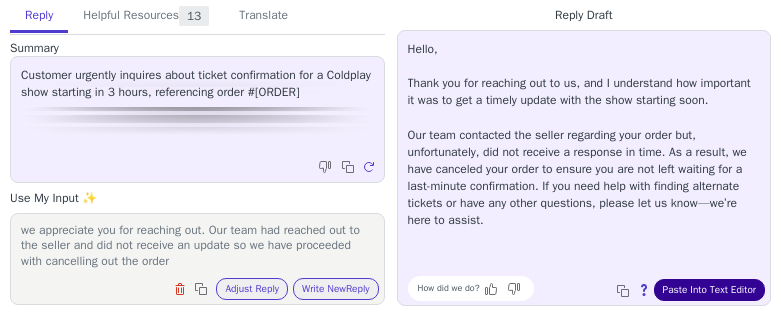 click on "Paste Into Text Editor" at bounding box center [709, 290] 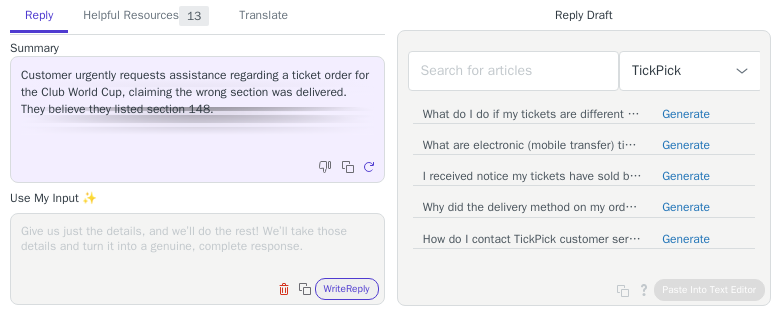 scroll, scrollTop: 0, scrollLeft: 0, axis: both 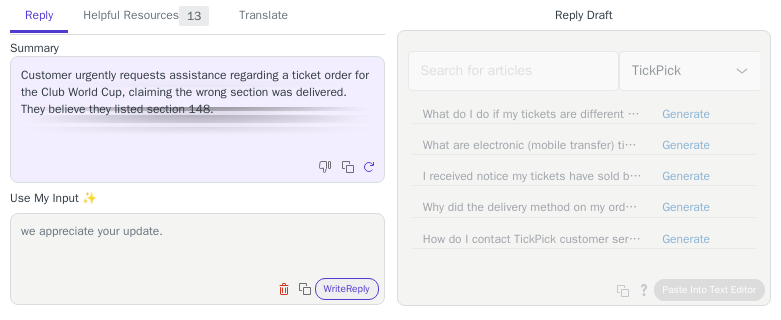 click on "we appreciate your update." at bounding box center [197, 246] 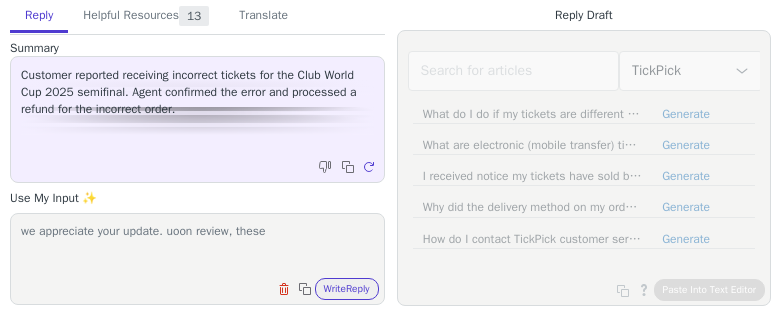 click on "we appreciate your update. uoon review, these" at bounding box center (197, 246) 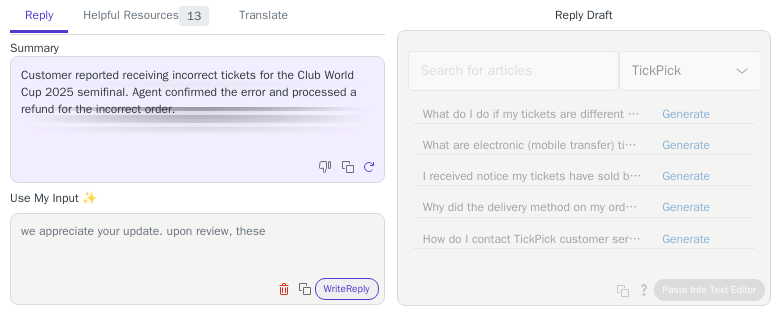 drag, startPoint x: 292, startPoint y: 228, endPoint x: 240, endPoint y: 234, distance: 52.34501 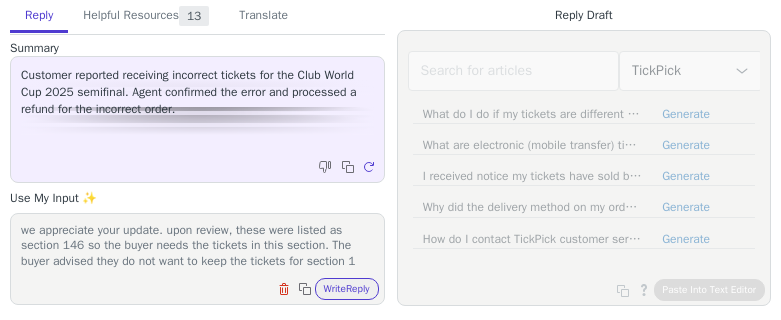 scroll, scrollTop: 17, scrollLeft: 0, axis: vertical 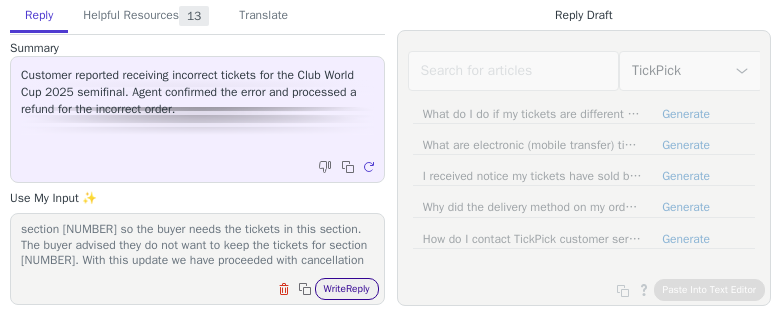 type on "we appreciate your update. upon review, these were listed as section [NUMBER] so the buyer needs the tickets in this section. The buyer advised they do not want to keep the tickets for section [NUMBER]. With this update we have proceeded with cancellation" 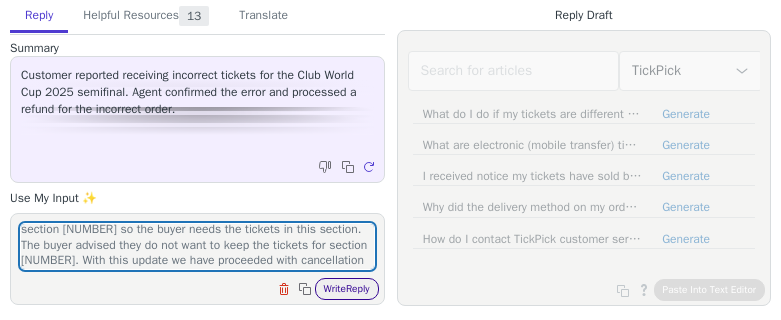 click on "Write  Reply" at bounding box center (347, 289) 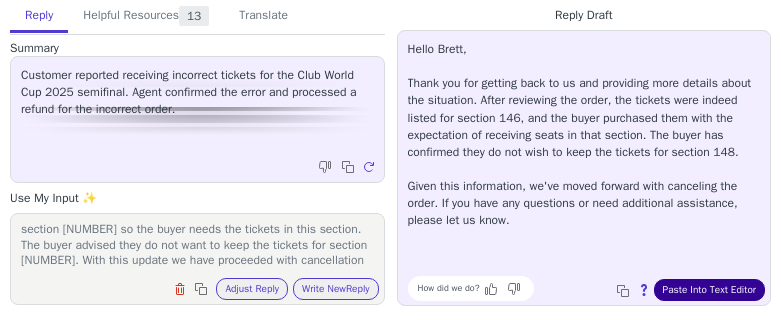 click on "Paste Into Text Editor" at bounding box center [709, 290] 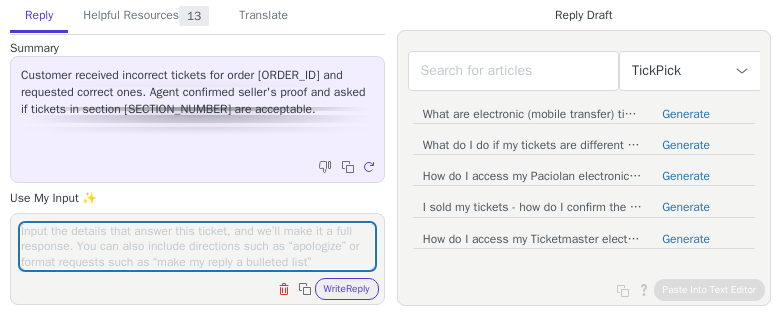 scroll, scrollTop: 0, scrollLeft: 0, axis: both 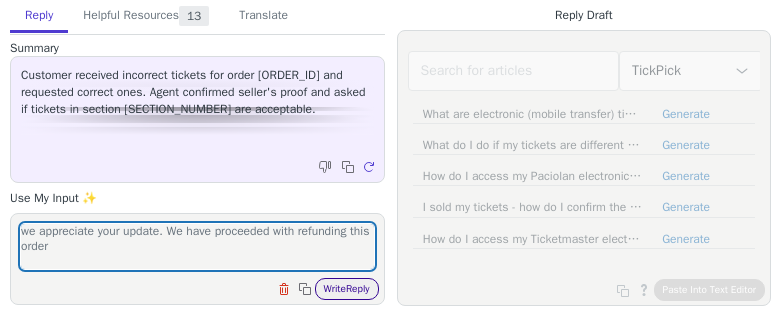 type on "we appreciate your update. We have proceeded with refunding this order" 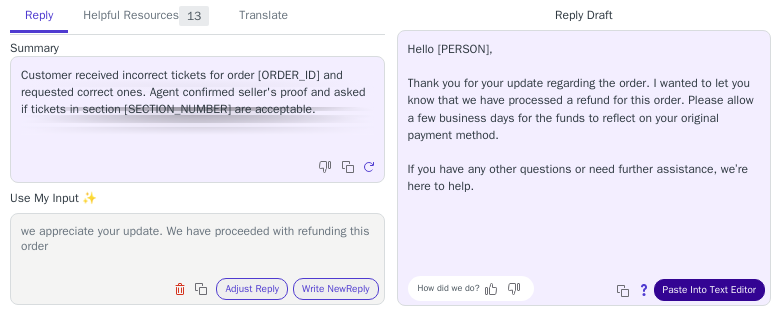 click on "Paste Into Text Editor" at bounding box center [709, 290] 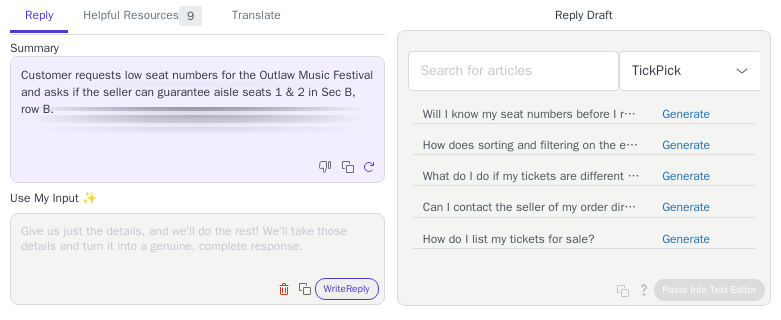 scroll, scrollTop: 0, scrollLeft: 0, axis: both 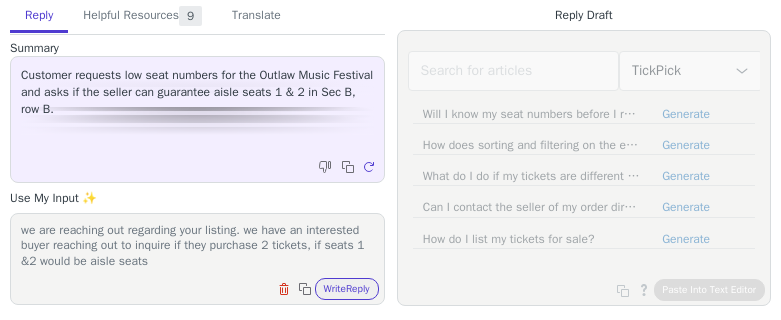 click on "we are reaching out regarding your listing. we have an interested buyer reaching out to inquire if they purchase 2 tickets, if seats 1 &2 would be aisle seats" at bounding box center [197, 246] 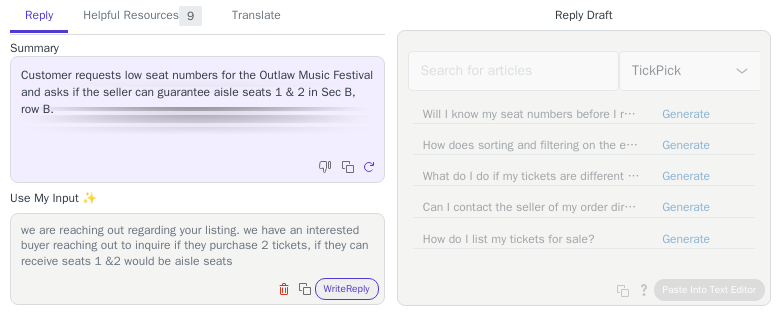 click on "we are reaching out regarding your listing. we have an interested buyer reaching out to inquire if they purchase 2 tickets, if they can receive seats 1 &2 would be aisle seats" at bounding box center [197, 246] 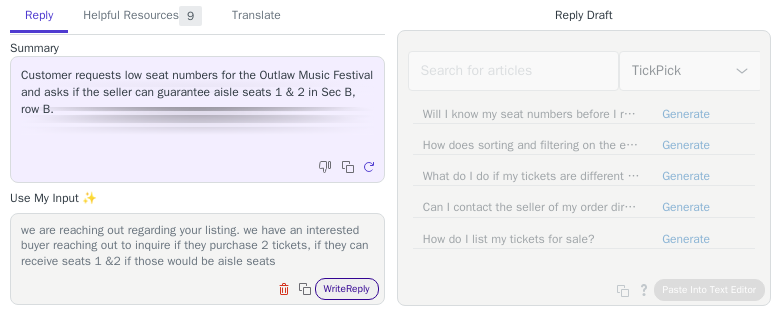 click on "Write  Reply" at bounding box center [347, 289] 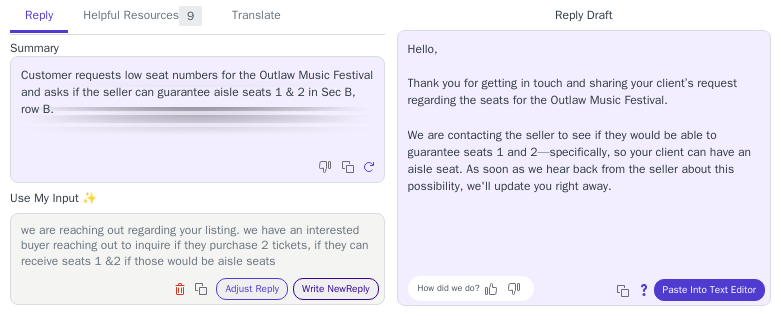click on "Write New  Reply" at bounding box center [336, 289] 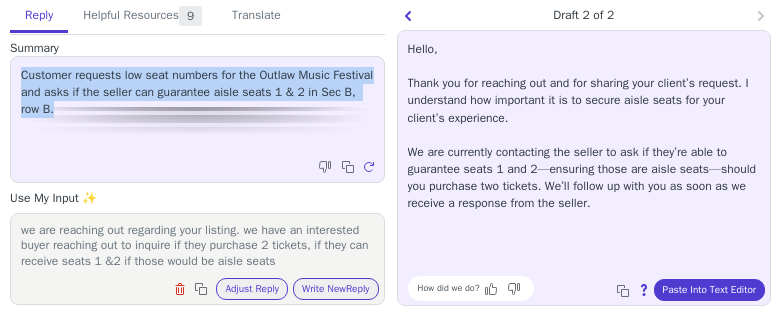 drag, startPoint x: 71, startPoint y: 108, endPoint x: 1, endPoint y: 64, distance: 82.68011 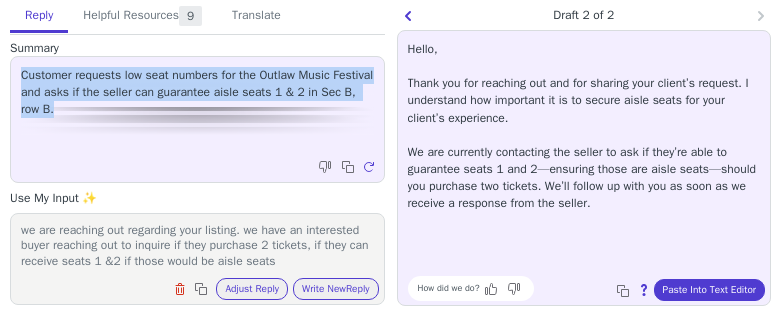 click on "Customer requests low seat numbers for the Outlaw Music Festival and asks if the seller can guarantee aisle seats 1 & 2 in Sec B, row B." at bounding box center (197, 92) 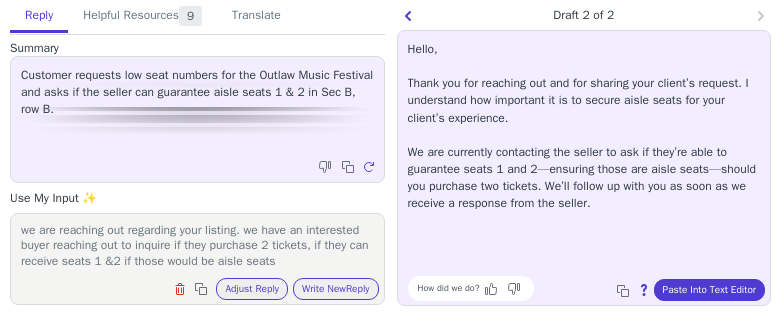 click on "we are reaching out regarding your listing. we have an interested buyer reaching out to inquire if they purchase 2 tickets, if they can receive seats 1 &2 if those would be aisle seats" at bounding box center [197, 246] 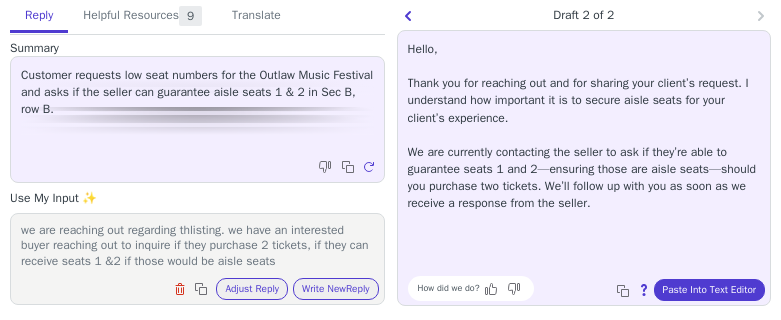 scroll, scrollTop: 0, scrollLeft: 0, axis: both 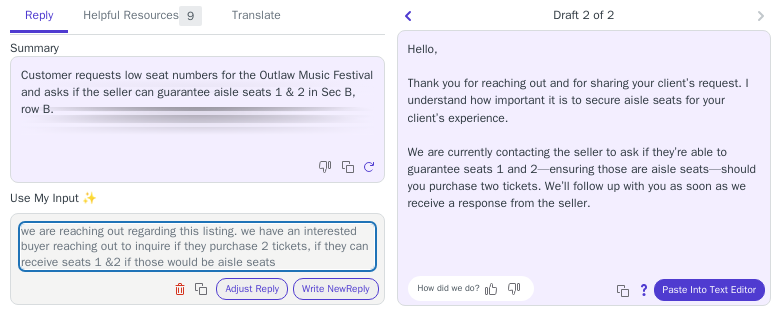 click on "Hello, Thank you for reaching out and for sharing your client’s request. I understand how important it is to secure aisle seats for your client’s experience. We are currently contacting the seller to ask if they’re able to guarantee seats 1 and 2—ensuring those are aisle seats—should you purchase two tickets. We’ll follow up with you as soon as we receive a response from the seller." at bounding box center [584, 126] 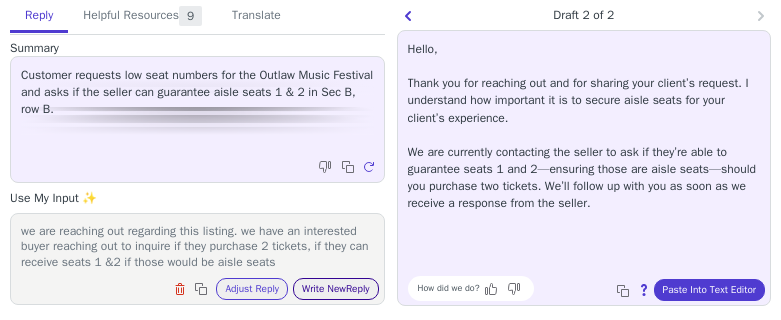 click on "Write New  Reply" at bounding box center [336, 289] 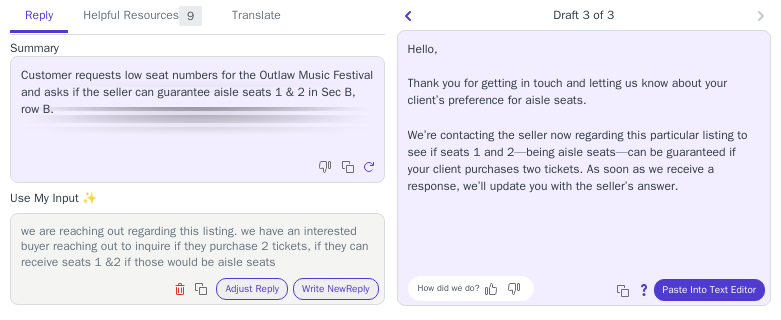 scroll, scrollTop: 17, scrollLeft: 0, axis: vertical 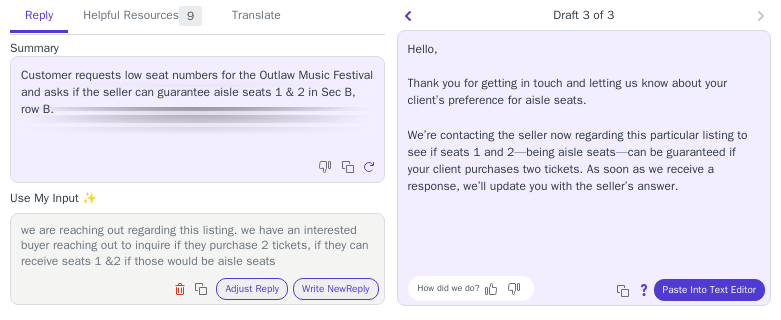 drag, startPoint x: 243, startPoint y: 231, endPoint x: 340, endPoint y: 258, distance: 100.68764 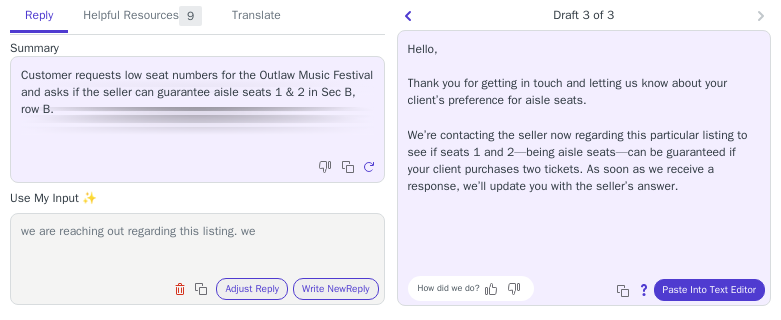 scroll, scrollTop: 0, scrollLeft: 0, axis: both 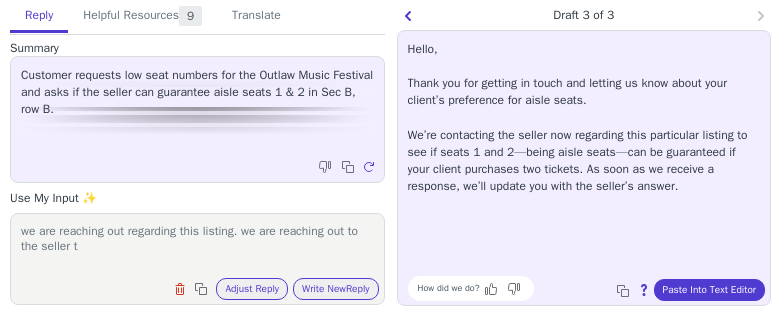 drag, startPoint x: 243, startPoint y: 234, endPoint x: 0, endPoint y: 228, distance: 243.07407 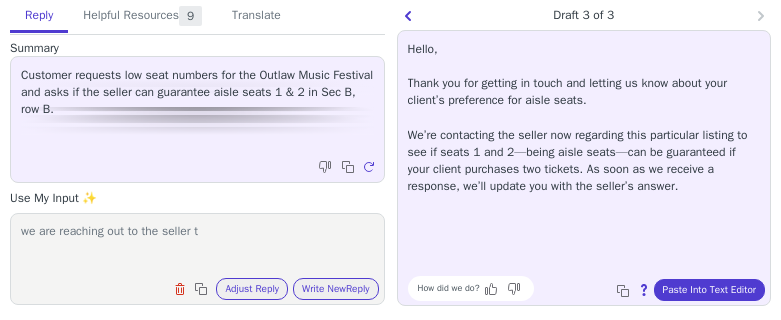 click on "we are reaching out to the seller t" at bounding box center [197, 246] 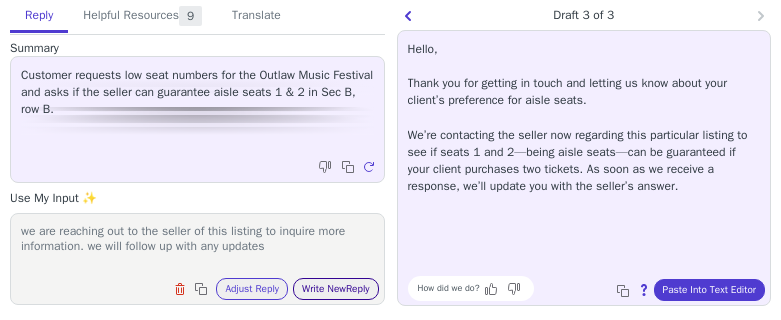 type on "we are reaching out to the seller of this listing to inquire more information. we will follow up with any updates" 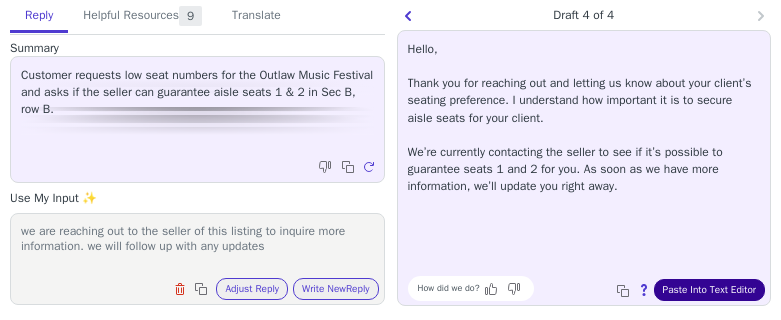 click on "Paste Into Text Editor" at bounding box center (709, 290) 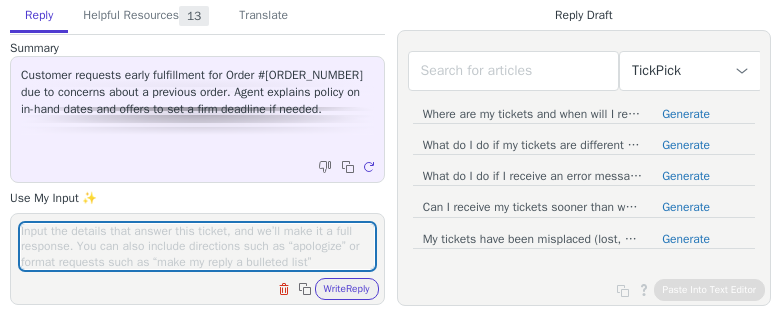 scroll, scrollTop: 0, scrollLeft: 0, axis: both 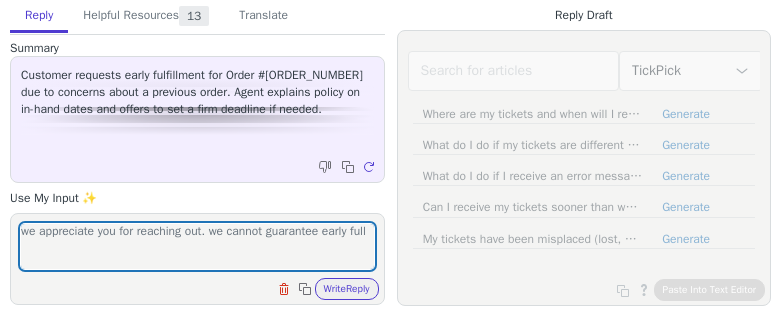 type on "we appreciate you for reaching out. we cannot guarantee early full" 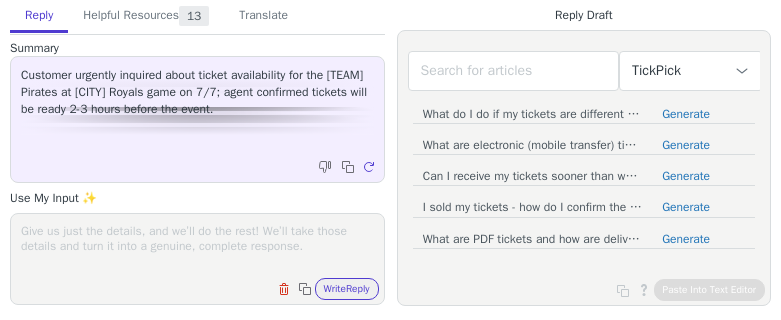 scroll, scrollTop: 0, scrollLeft: 0, axis: both 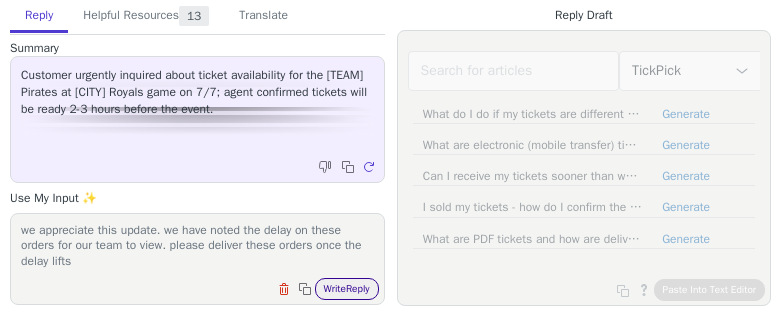 type on "we appreciate this update. we have noted the delay on these orders for our team to view. please deliver these orders once the delay lifts" 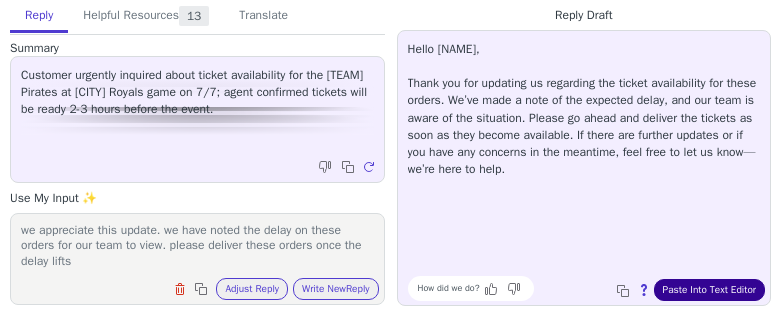 click on "Paste Into Text Editor" at bounding box center [709, 290] 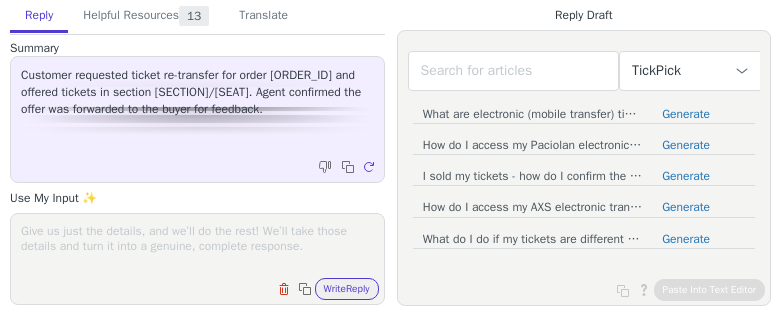 scroll, scrollTop: 0, scrollLeft: 0, axis: both 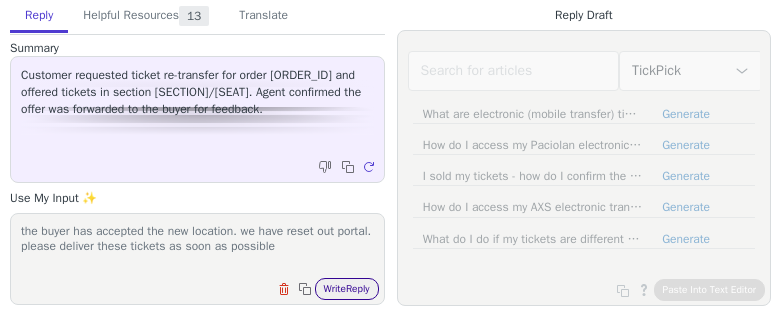 type on "the buyer has accepted the new location. we have reset out portal. please deliver these tickets as soon as possible" 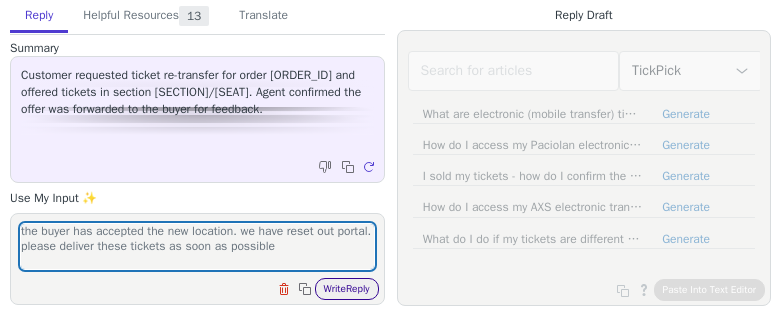 click on "Write  Reply" at bounding box center [347, 289] 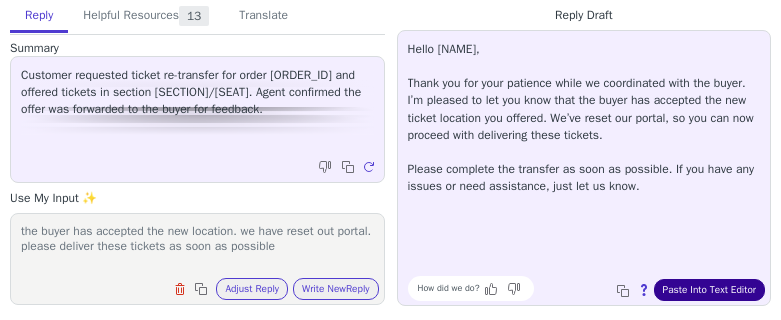 click on "Paste Into Text Editor" at bounding box center (709, 290) 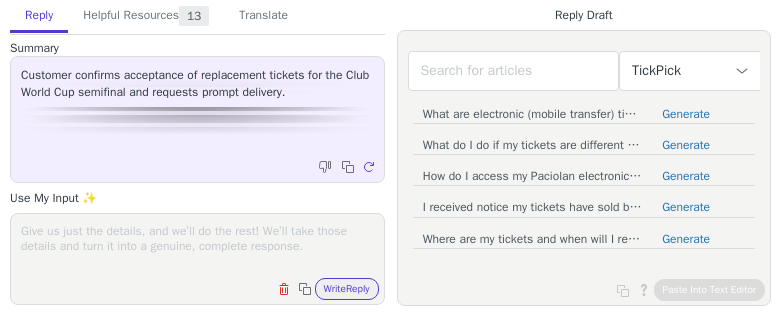 scroll, scrollTop: 0, scrollLeft: 0, axis: both 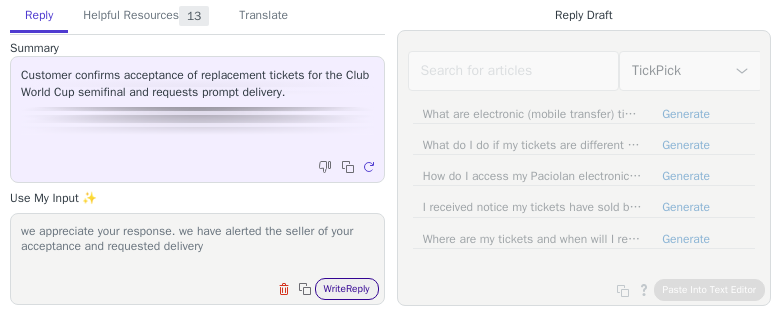 type on "we appreciate your response. we have alerted the seller of your acceptance and requested delivery" 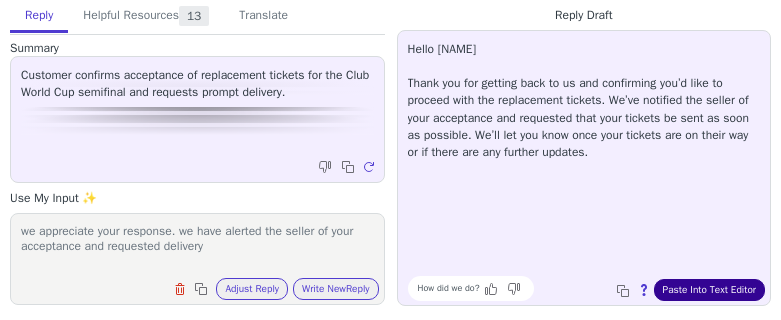 click on "Paste Into Text Editor" at bounding box center (709, 290) 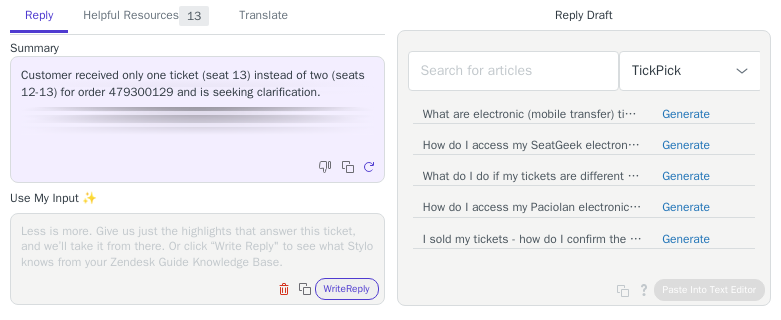 scroll, scrollTop: 0, scrollLeft: 0, axis: both 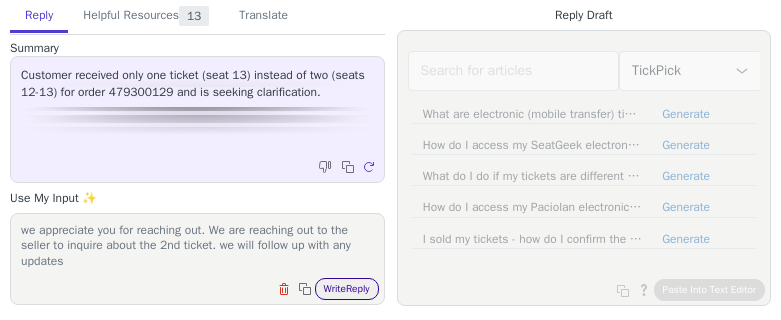 type on "we appreciate you for reaching out. We are reaching out to the seller to inquire about the 2nd ticket. we will follow up with any updates" 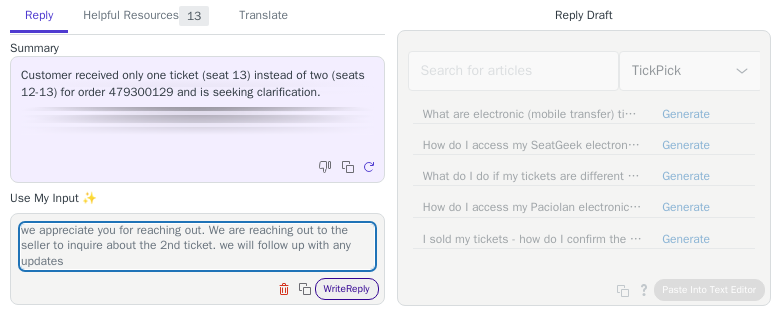 click on "Write  Reply" at bounding box center [347, 289] 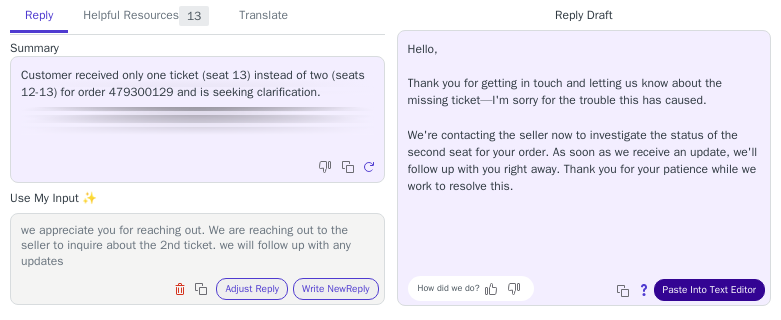 click on "Paste Into Text Editor" at bounding box center (709, 290) 